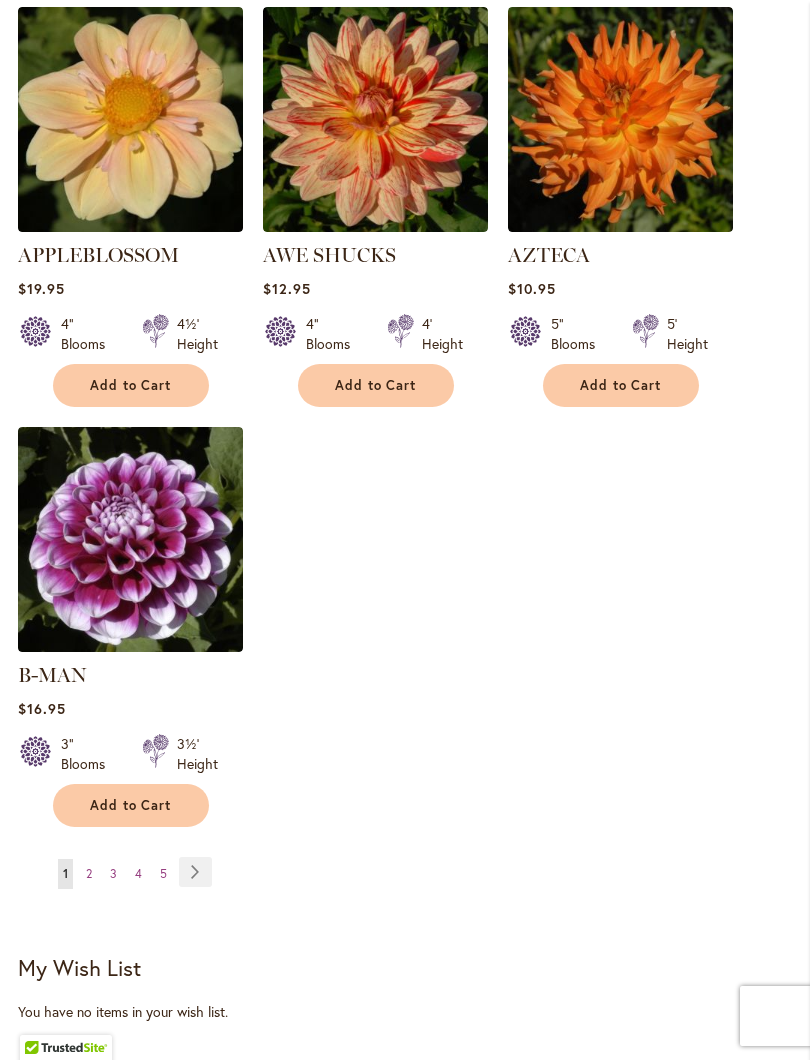 scroll, scrollTop: 2348, scrollLeft: 0, axis: vertical 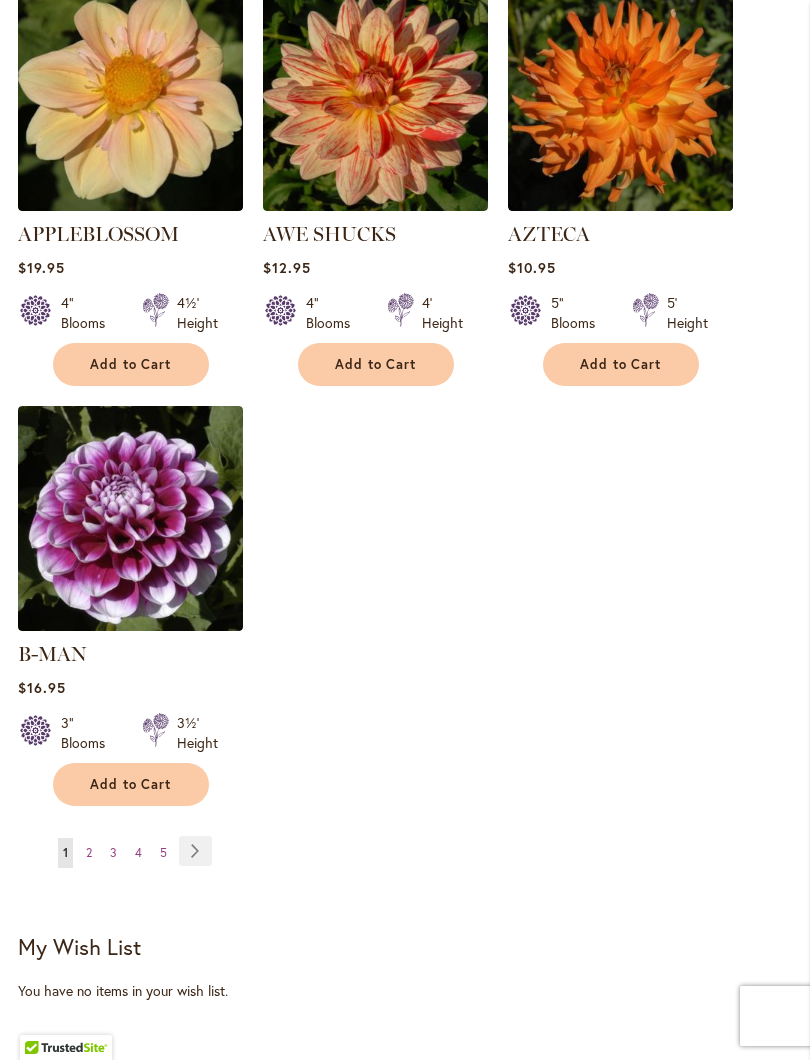 click on "Page
Next" at bounding box center [195, 851] 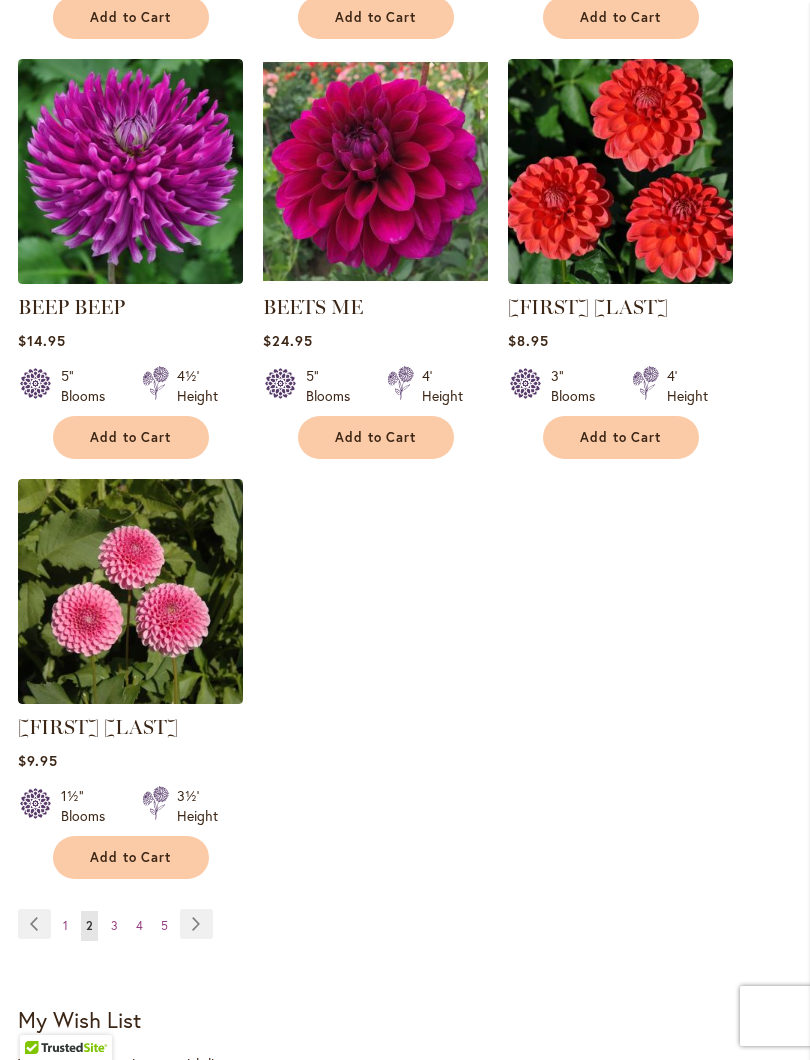 scroll, scrollTop: 2276, scrollLeft: 0, axis: vertical 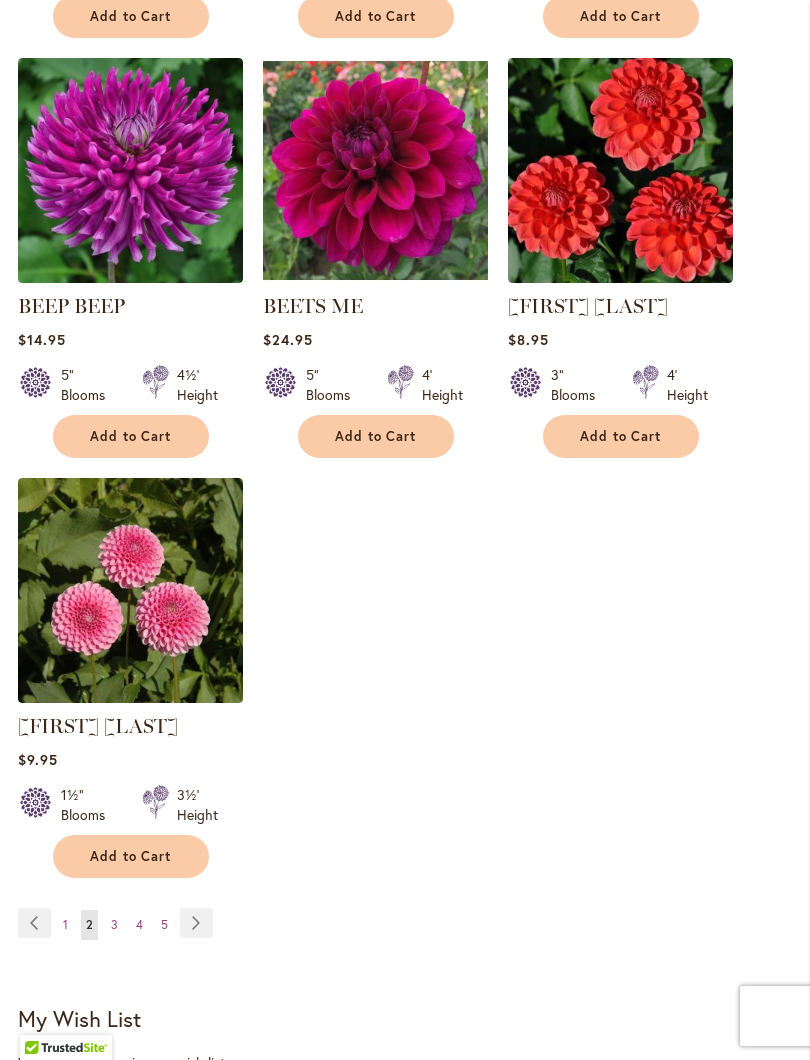 click on "3" at bounding box center [114, 924] 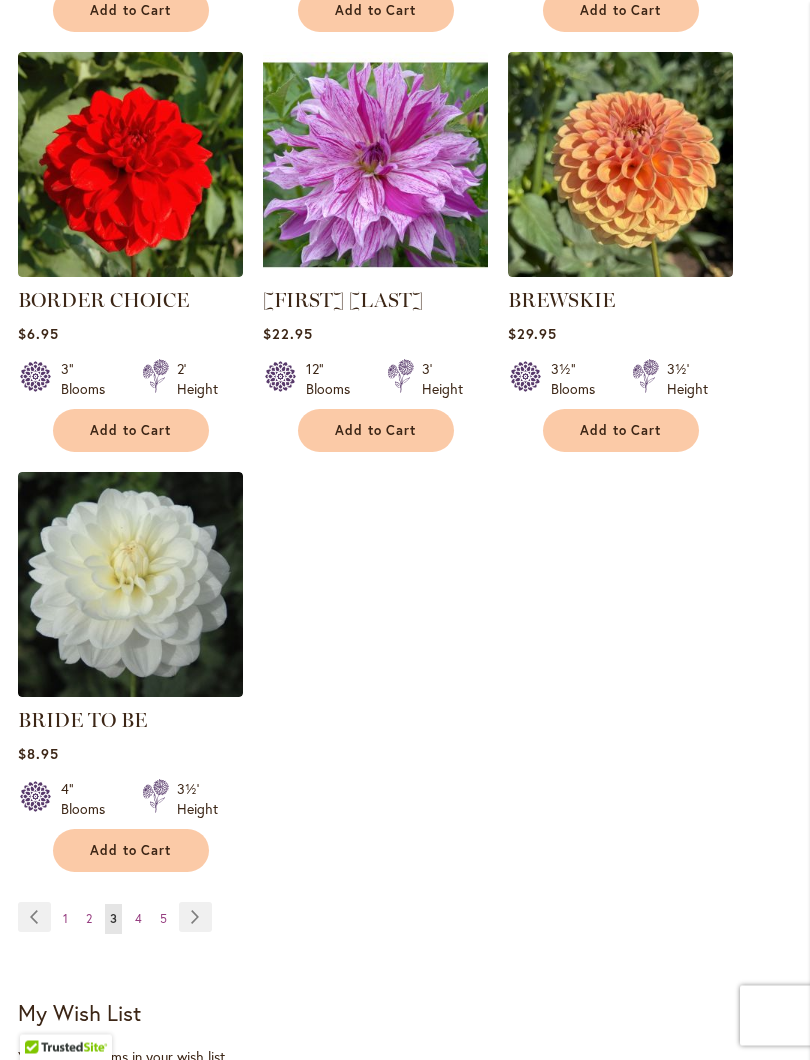 scroll, scrollTop: 2286, scrollLeft: 0, axis: vertical 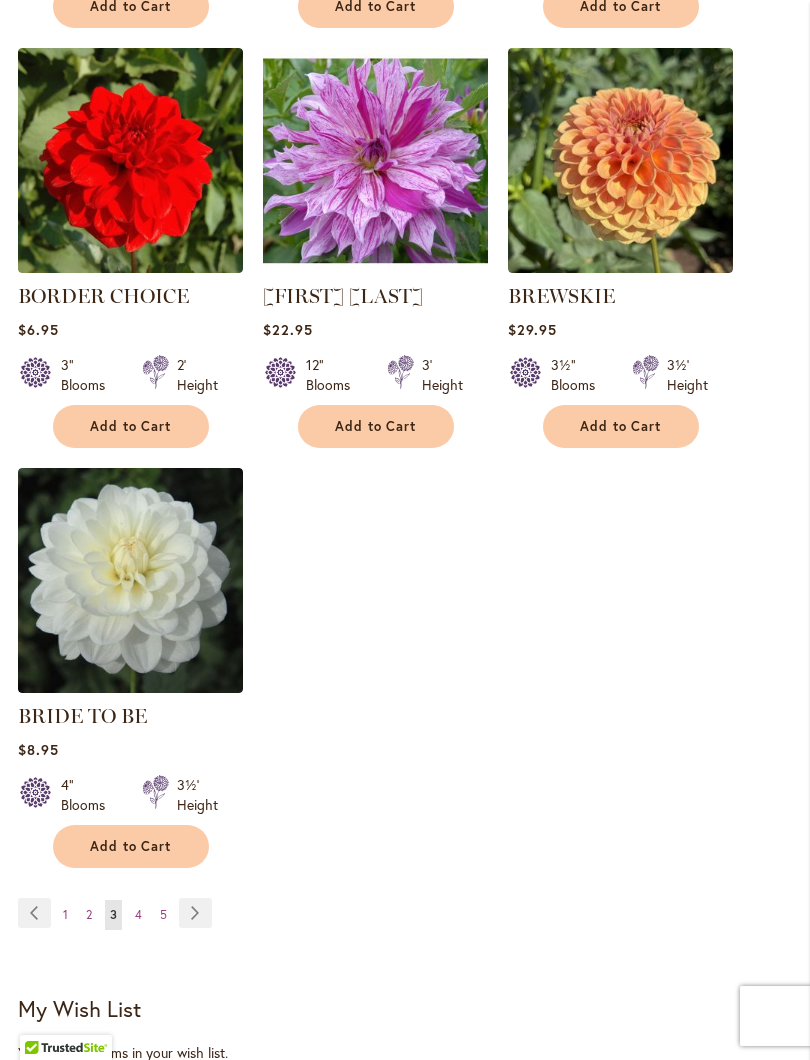 click on "4" at bounding box center [138, 914] 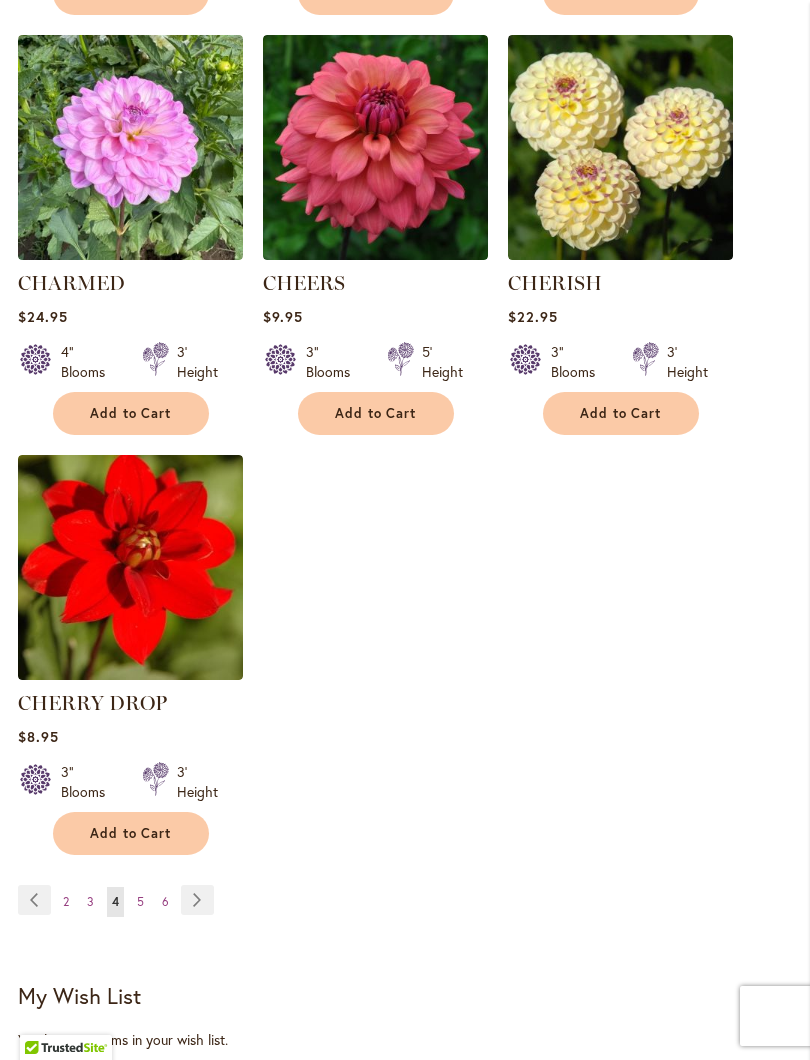 scroll, scrollTop: 2332, scrollLeft: 0, axis: vertical 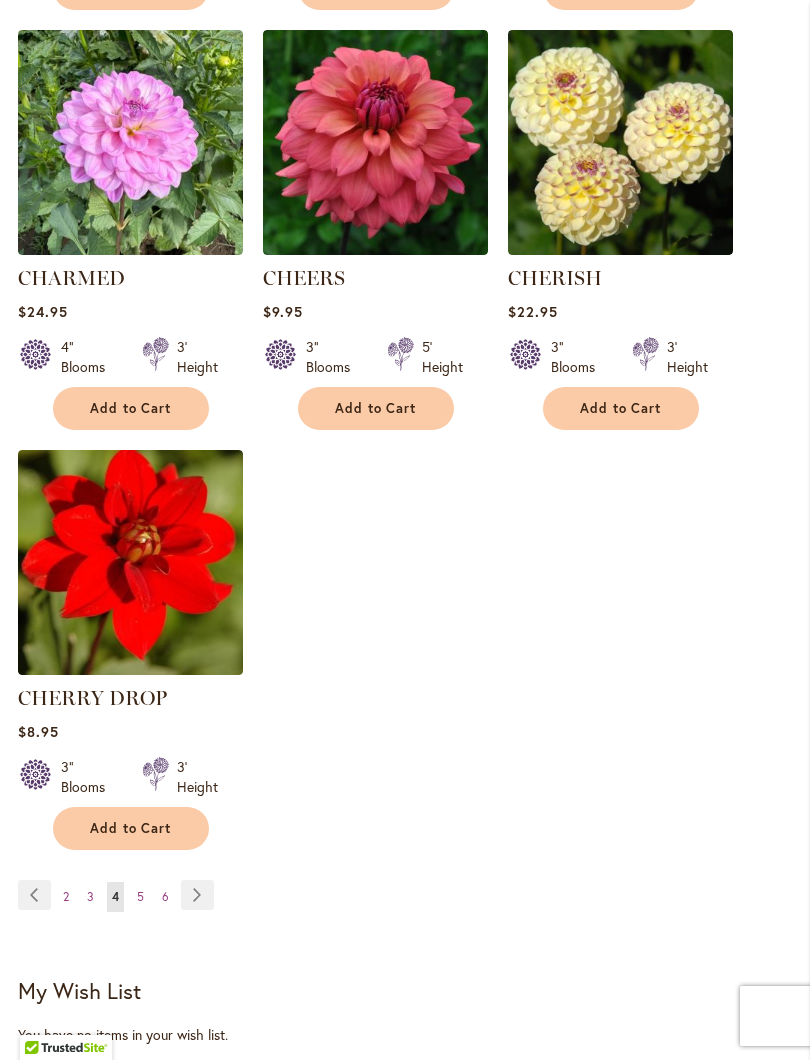 click on "5" at bounding box center (140, 896) 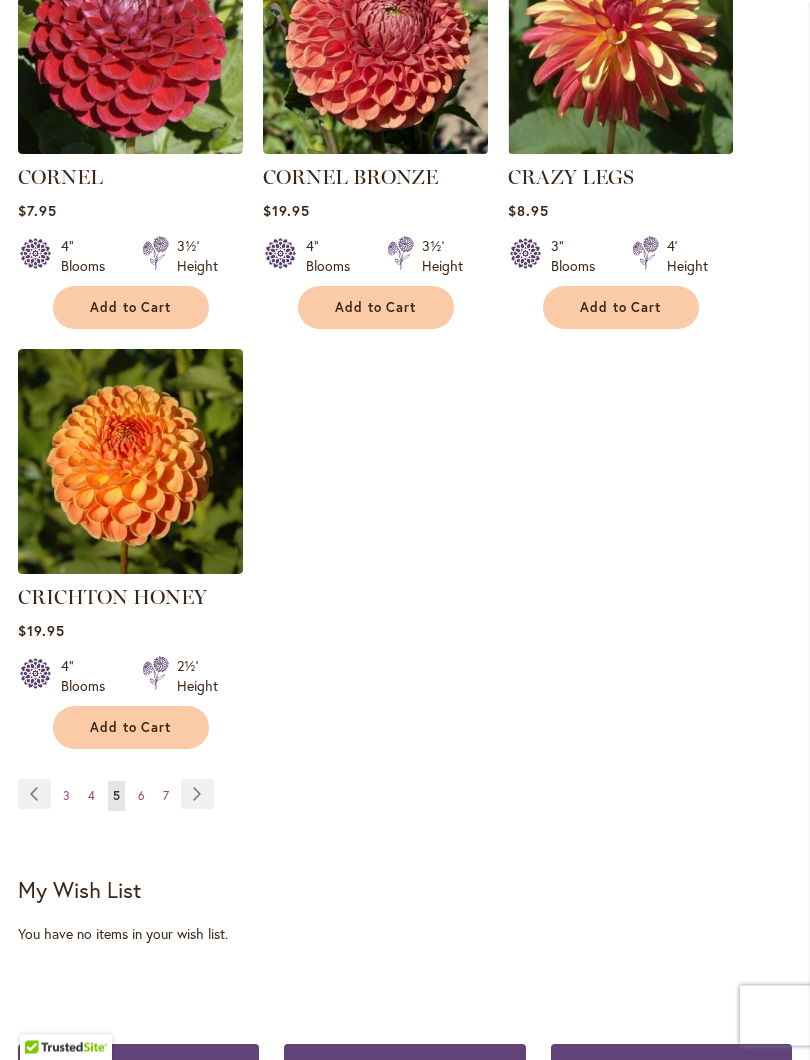 scroll, scrollTop: 2424, scrollLeft: 0, axis: vertical 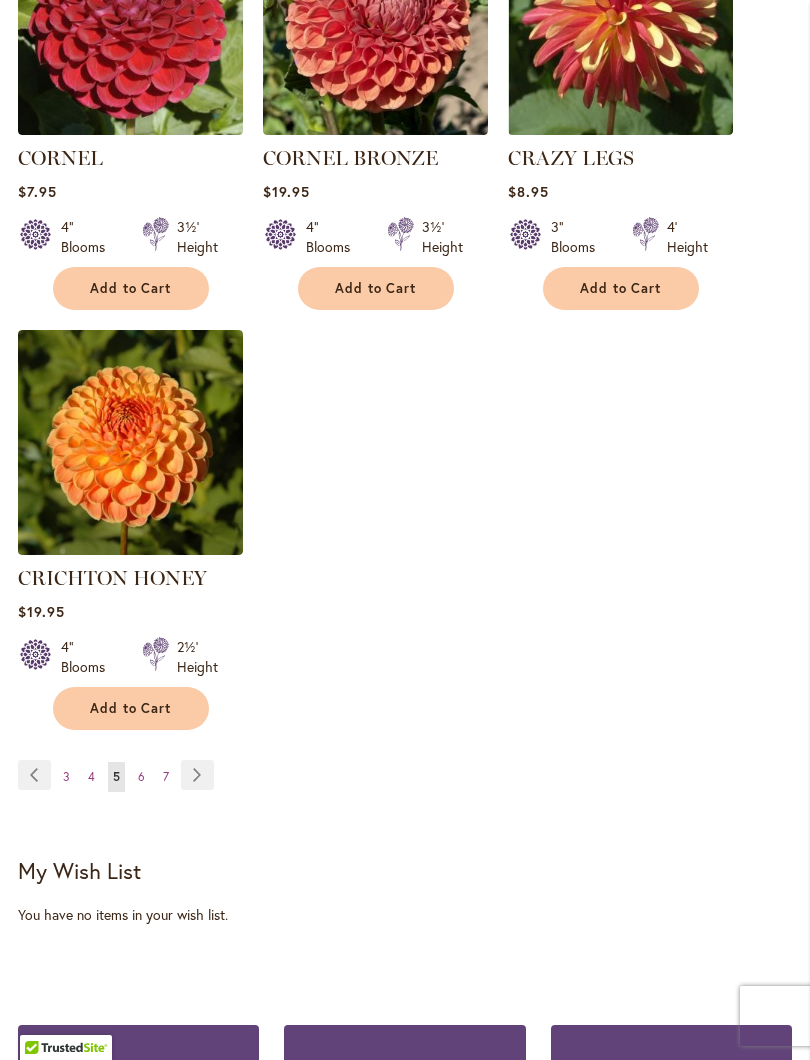 click on "Page
6" at bounding box center (141, 777) 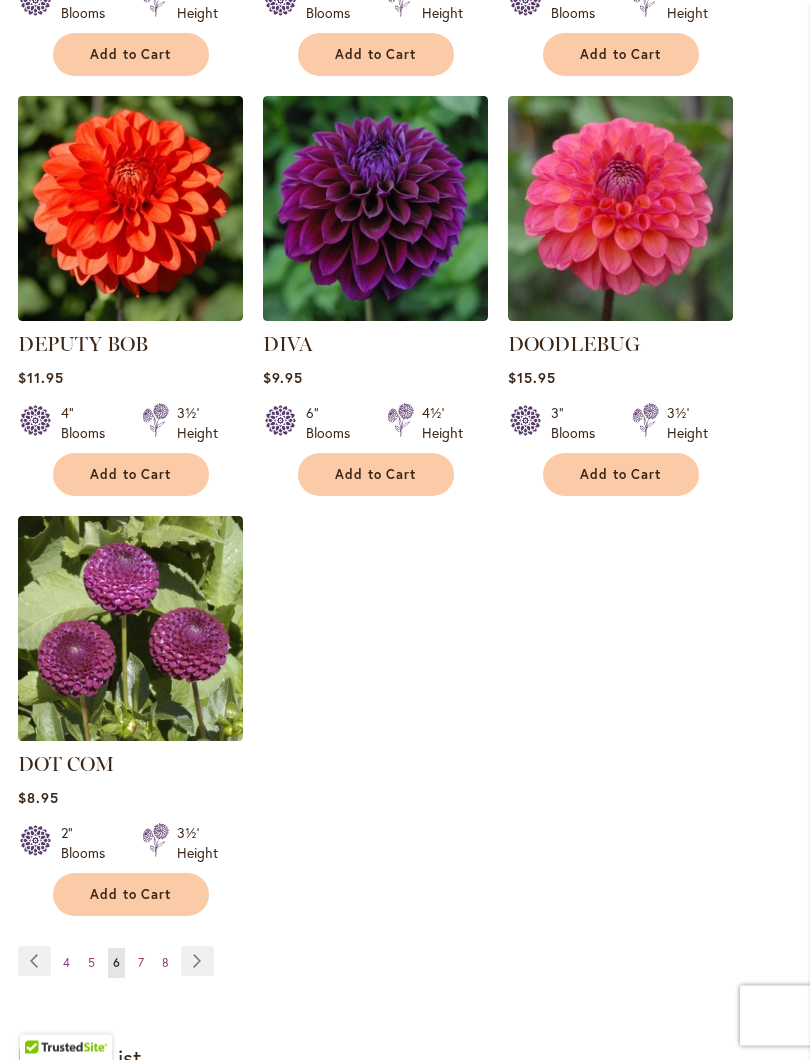 scroll, scrollTop: 2266, scrollLeft: 0, axis: vertical 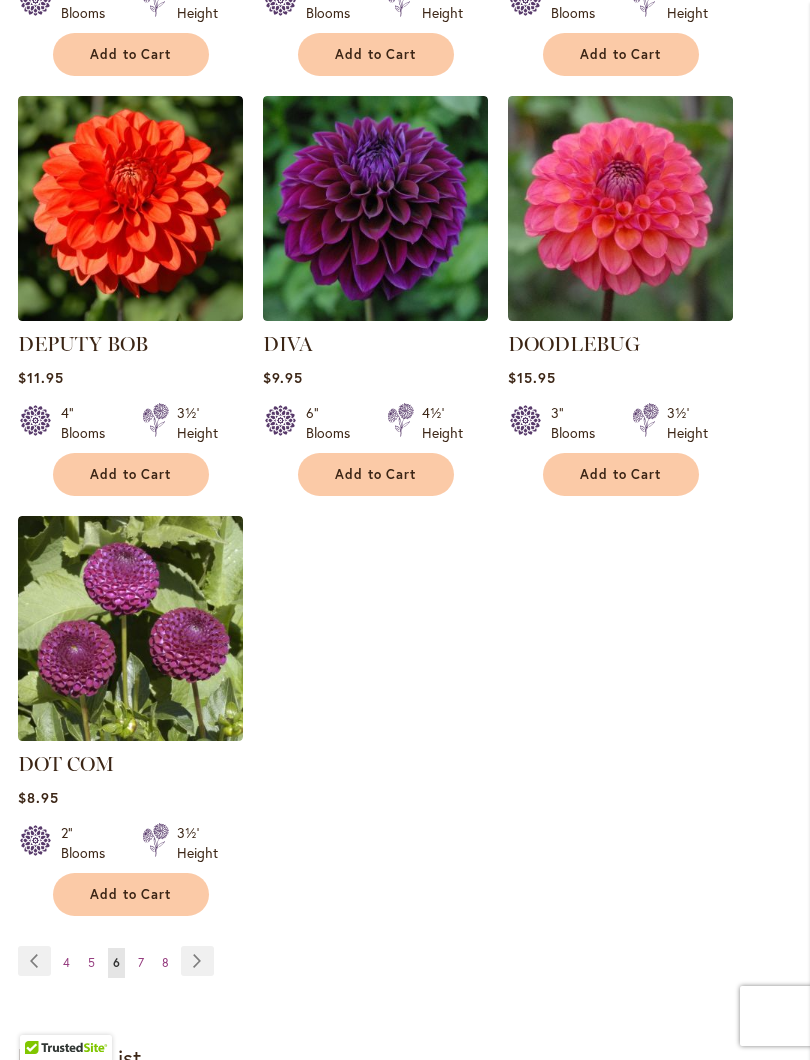 click on "7" at bounding box center [141, 962] 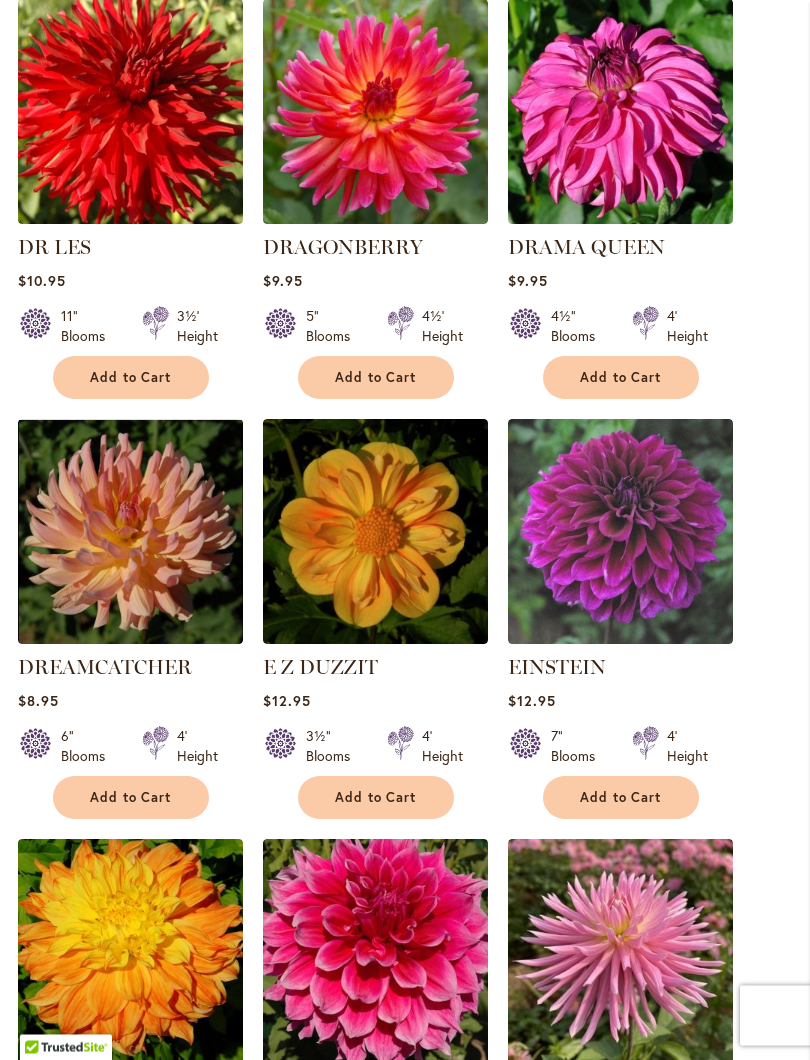 scroll, scrollTop: 762, scrollLeft: 0, axis: vertical 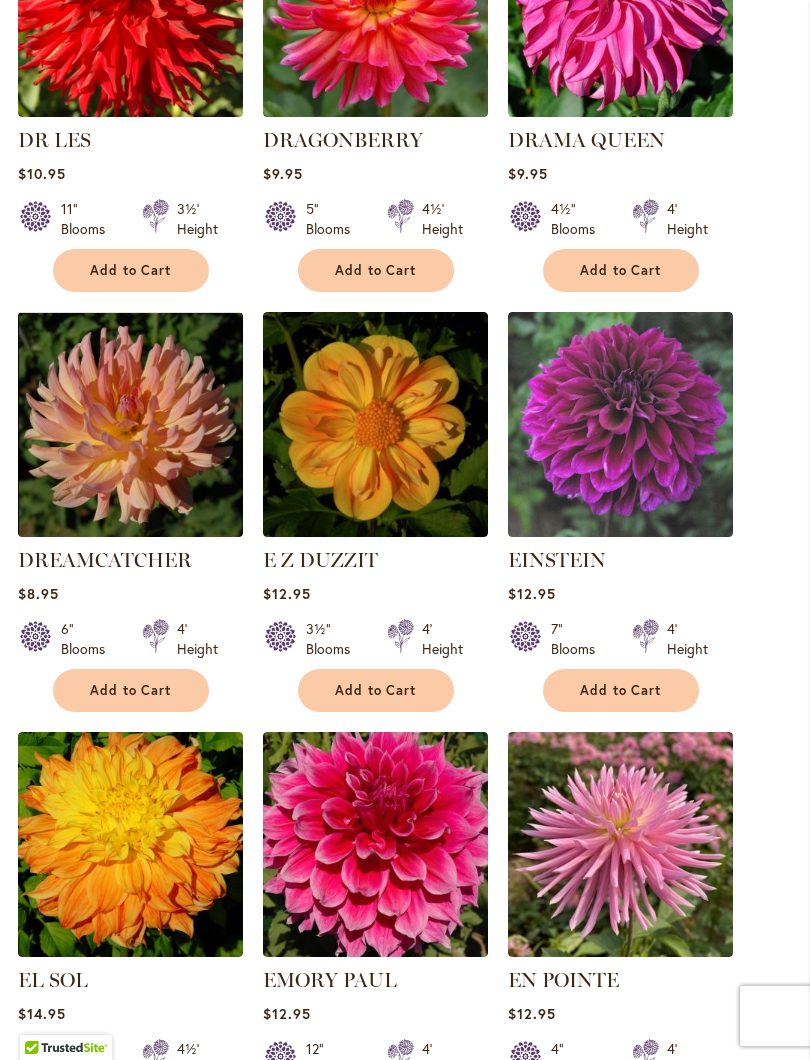 click at bounding box center (620, 424) 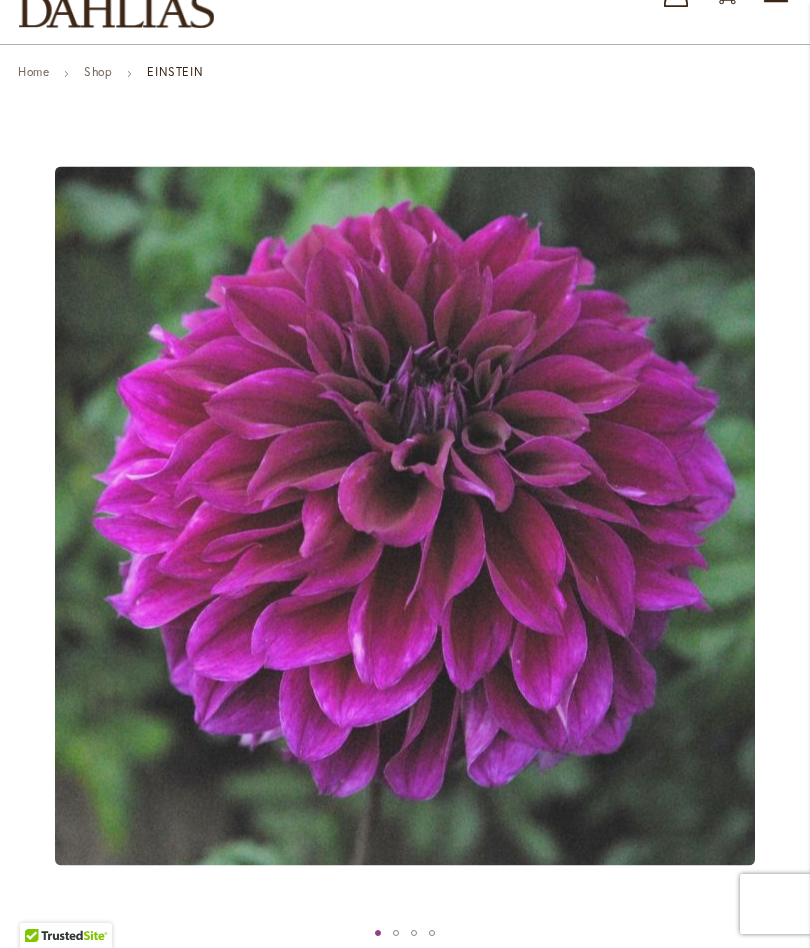 scroll, scrollTop: 148, scrollLeft: 0, axis: vertical 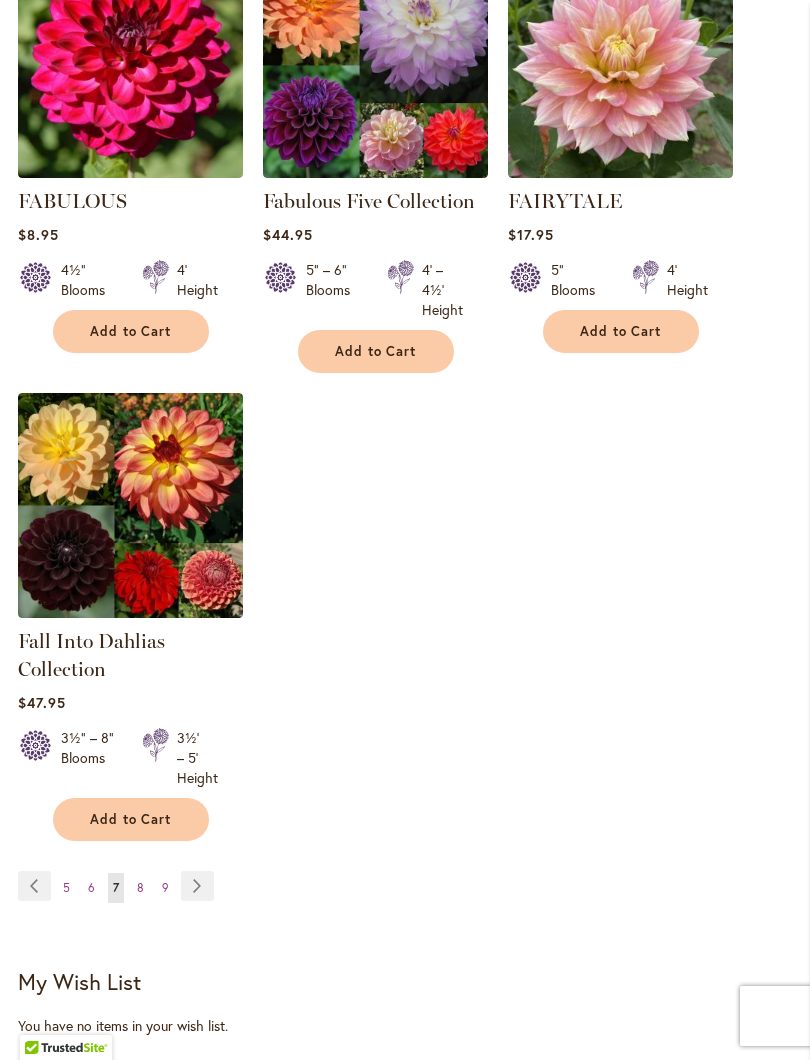 click on "8" at bounding box center [140, 887] 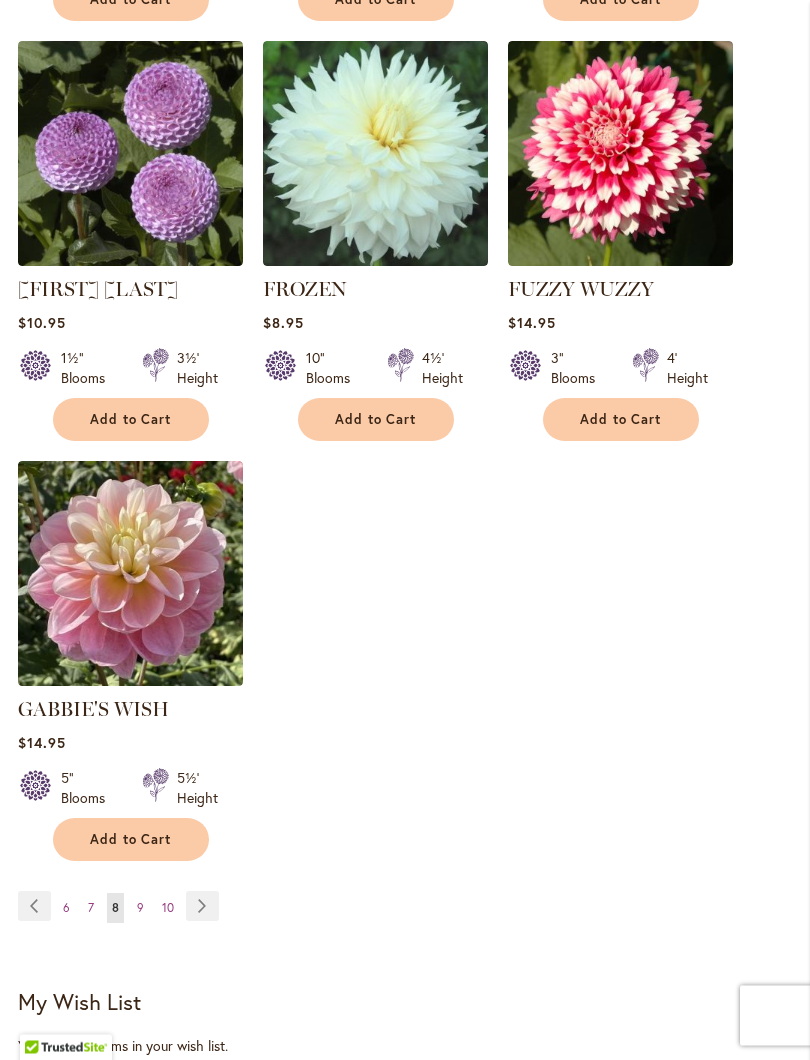 scroll, scrollTop: 2322, scrollLeft: 0, axis: vertical 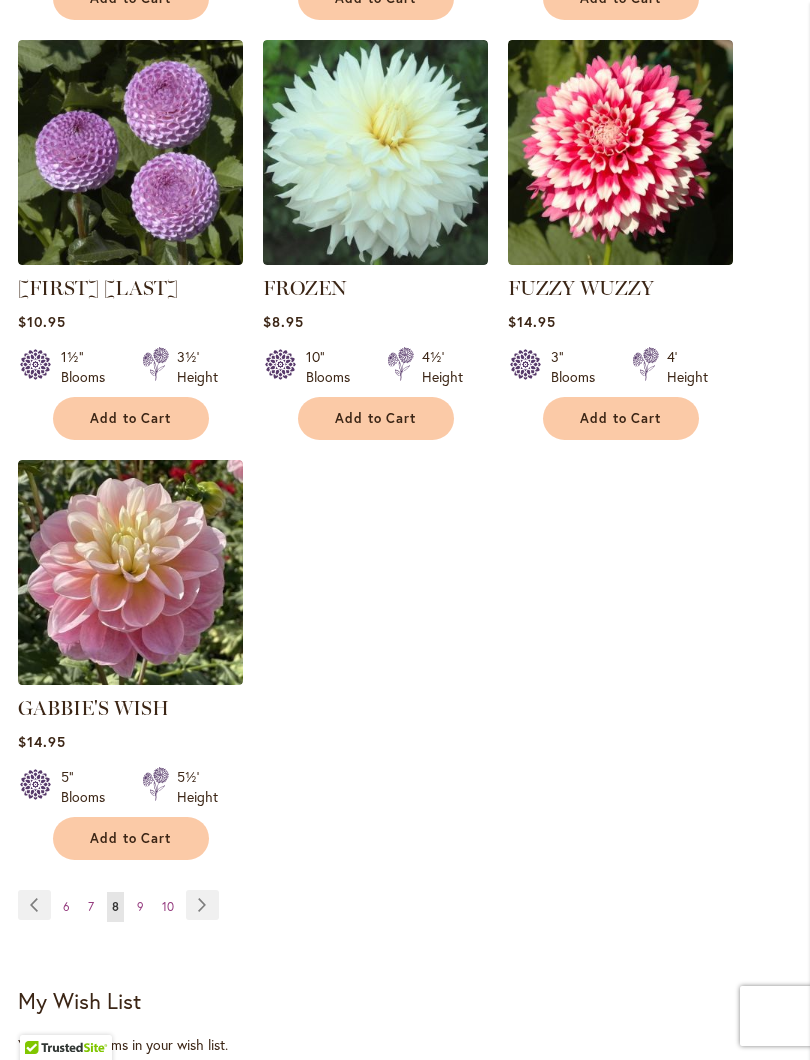 click on "9" at bounding box center [140, 906] 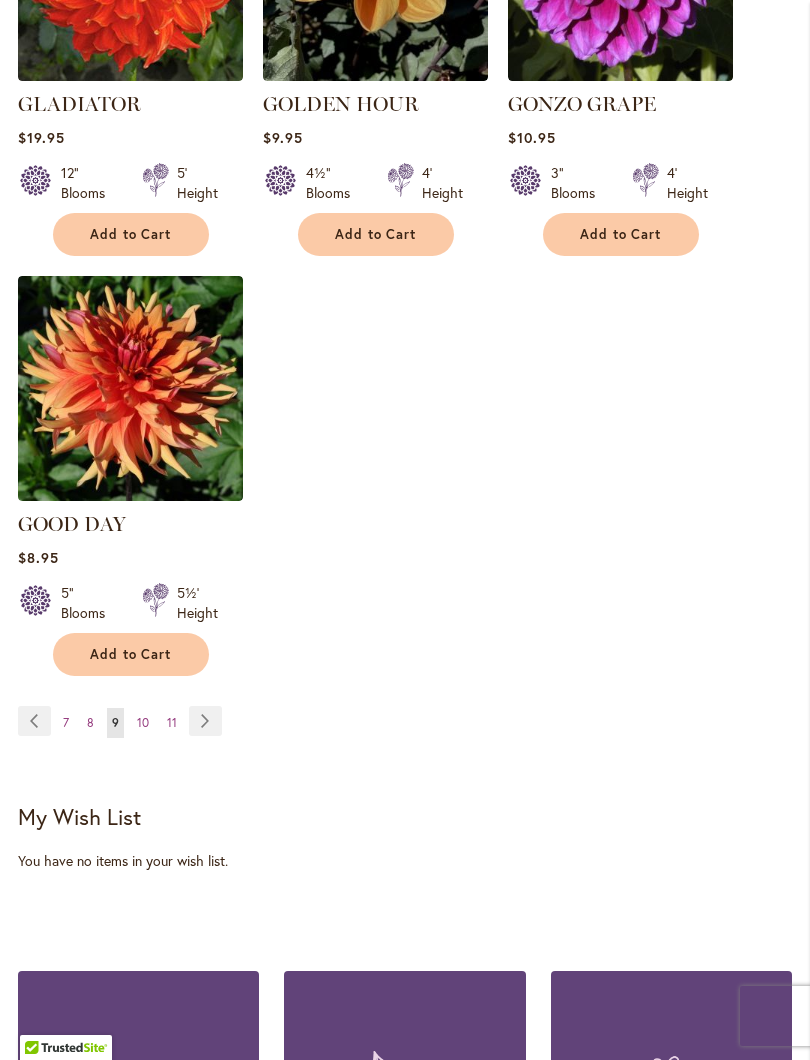 scroll, scrollTop: 2508, scrollLeft: 0, axis: vertical 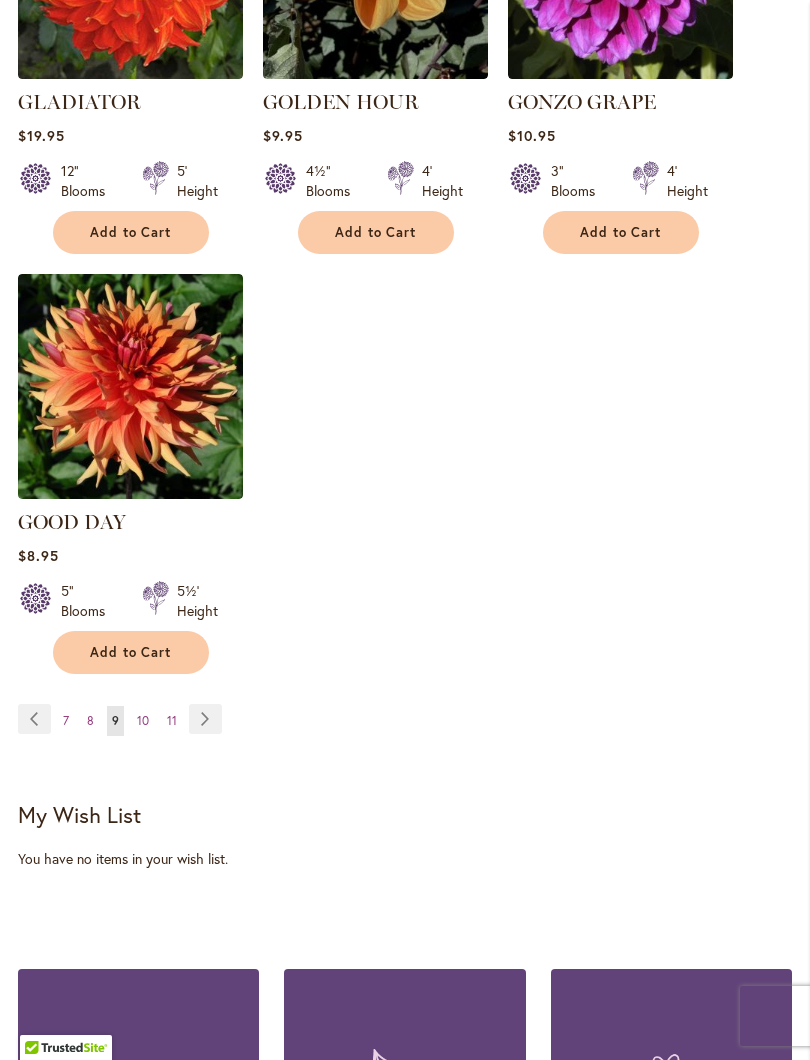 click on "10" at bounding box center (143, 720) 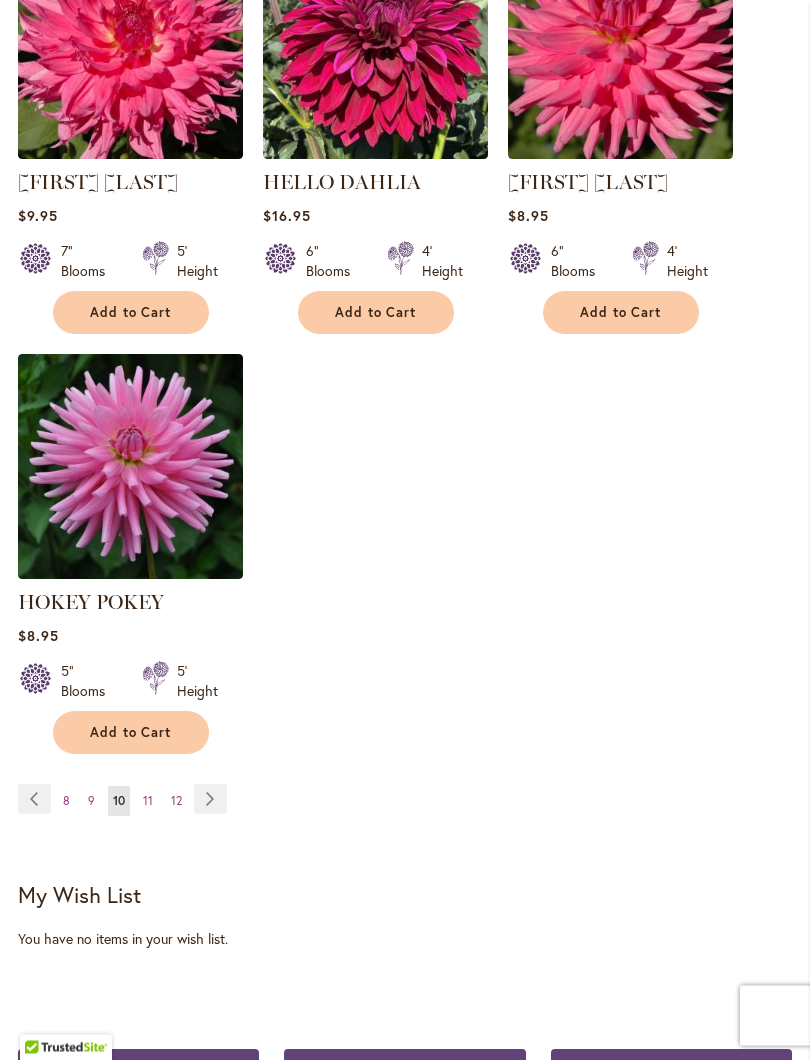 scroll, scrollTop: 2478, scrollLeft: 0, axis: vertical 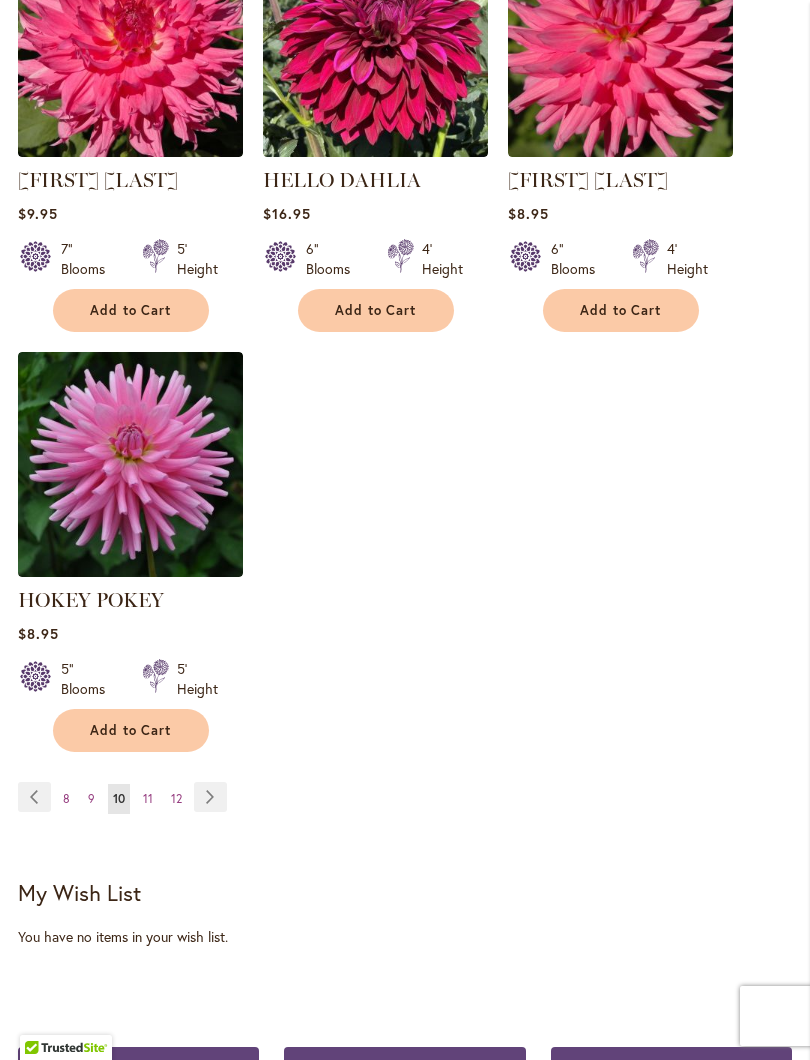 click on "11" at bounding box center [148, 798] 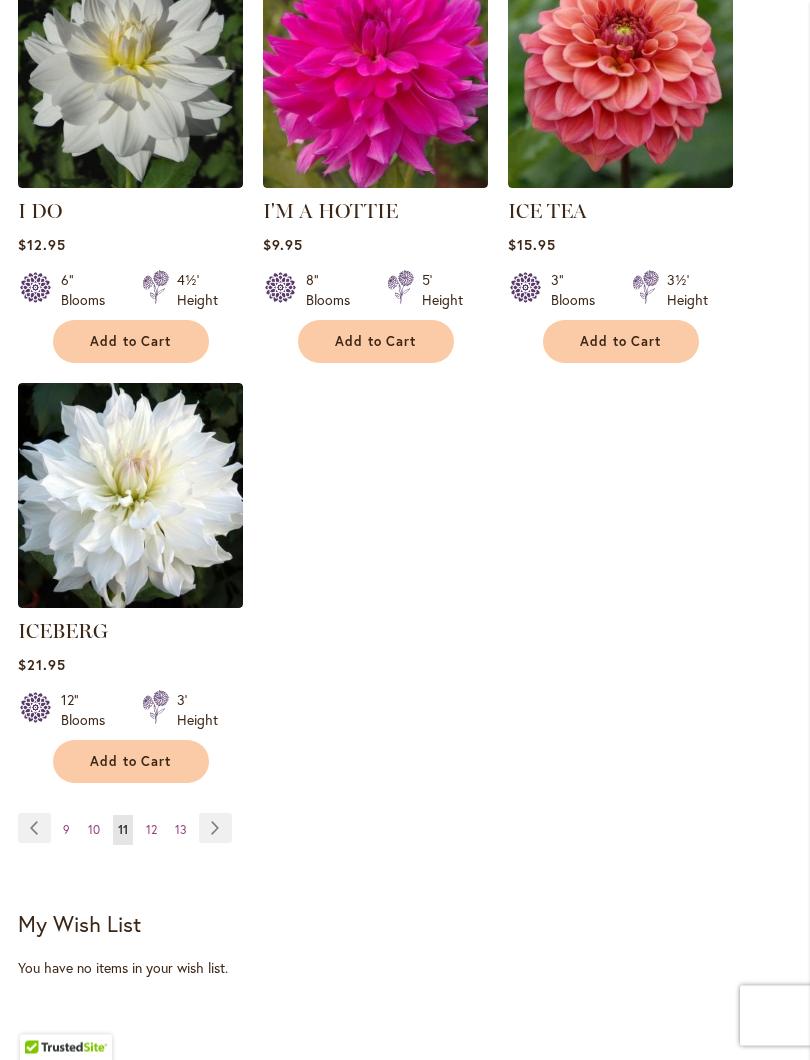 scroll, scrollTop: 2399, scrollLeft: 0, axis: vertical 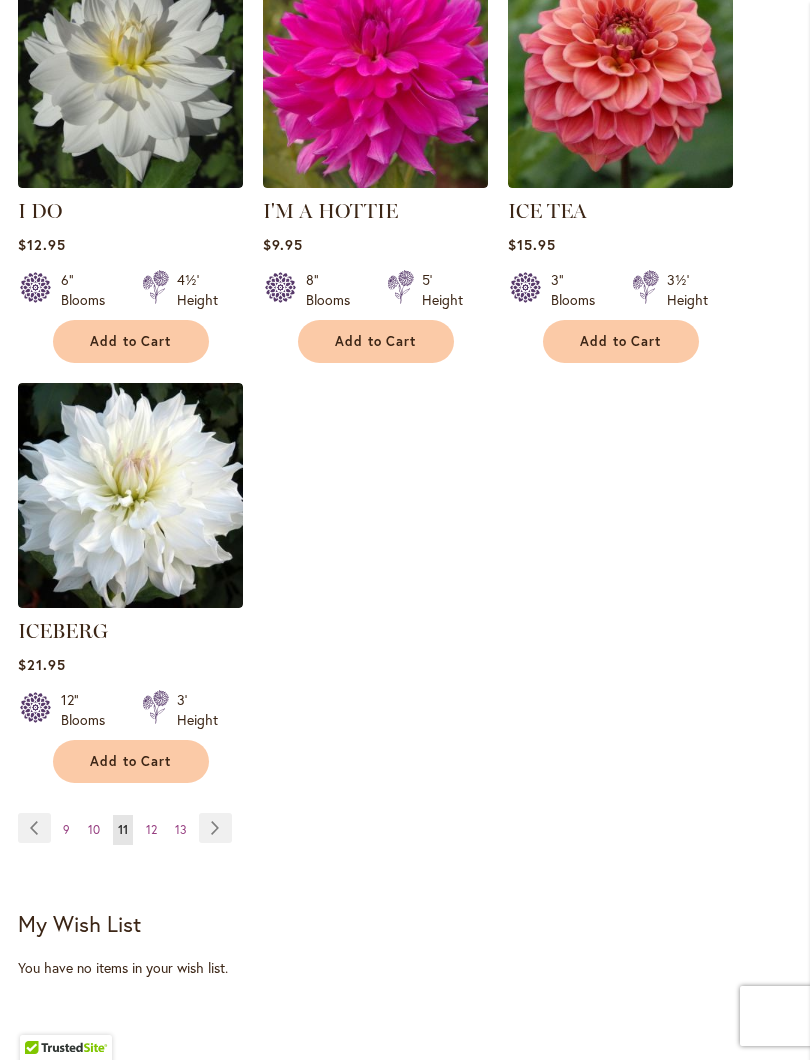 click on "12" at bounding box center (151, 829) 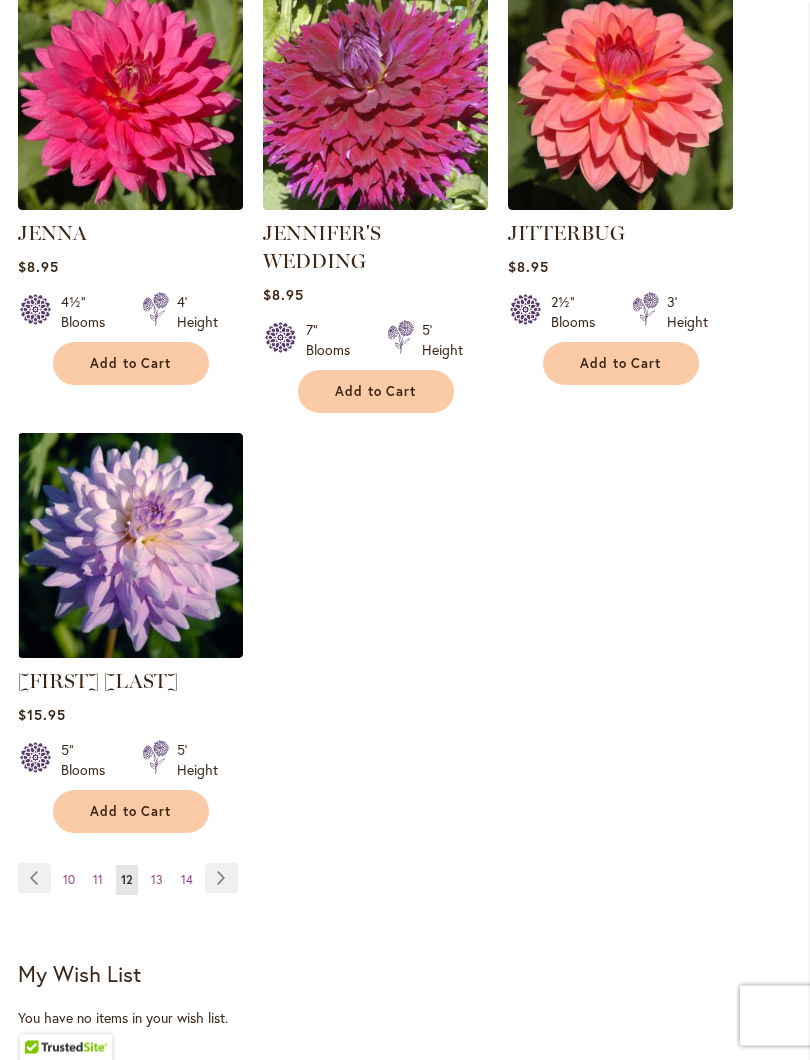 scroll, scrollTop: 2369, scrollLeft: 0, axis: vertical 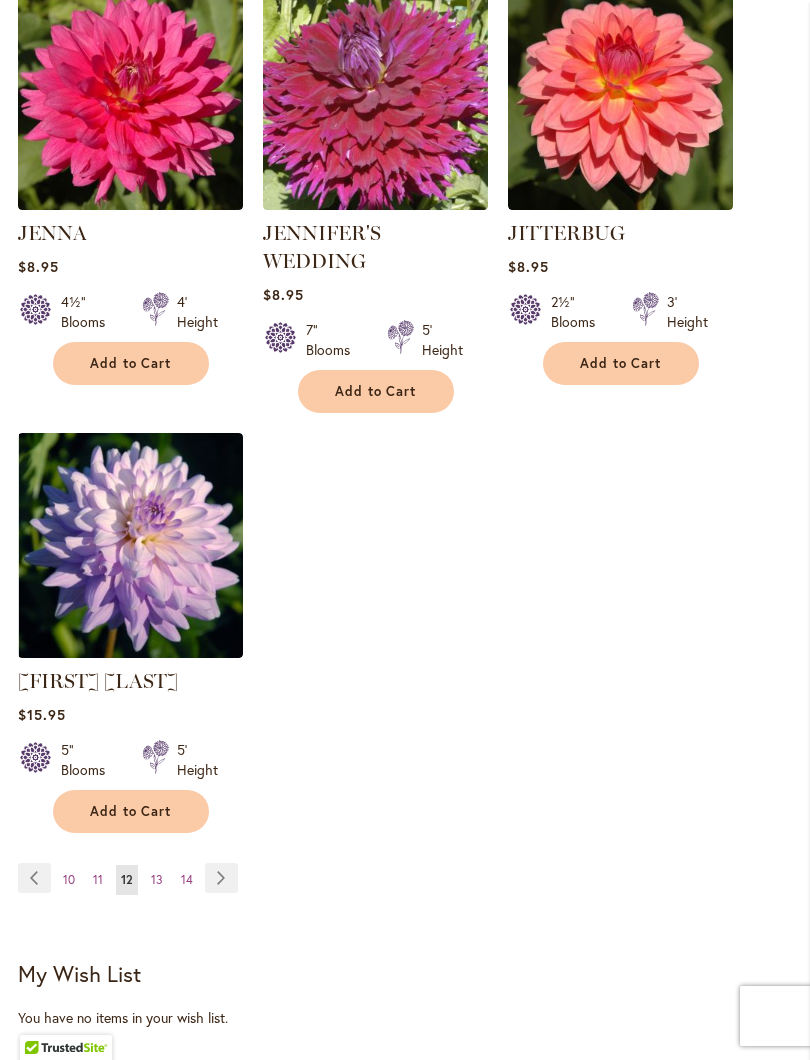 click on "13" at bounding box center (157, 879) 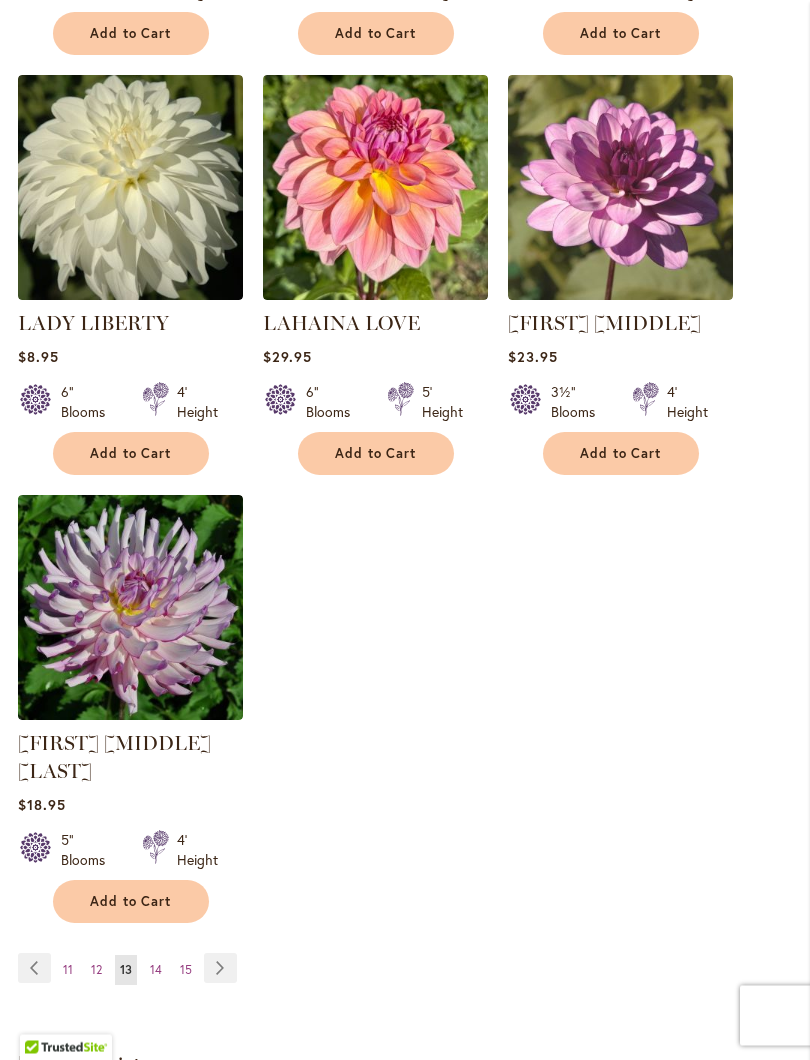 scroll, scrollTop: 2259, scrollLeft: 0, axis: vertical 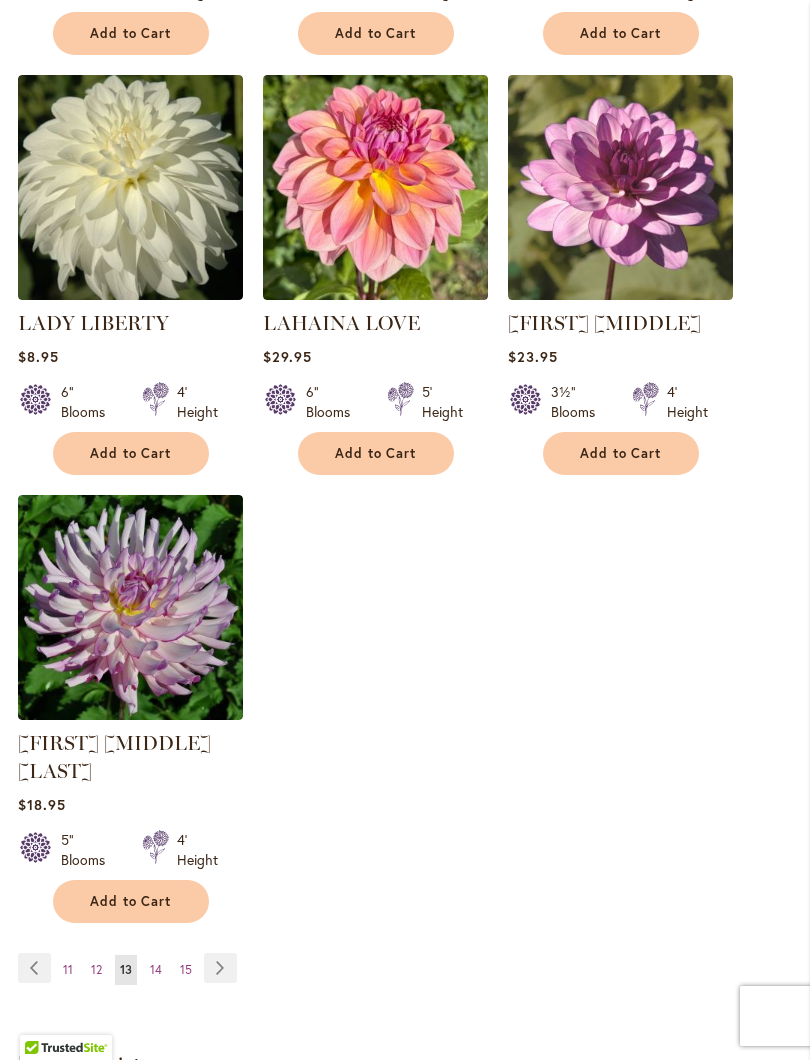 click on "14" at bounding box center (156, 969) 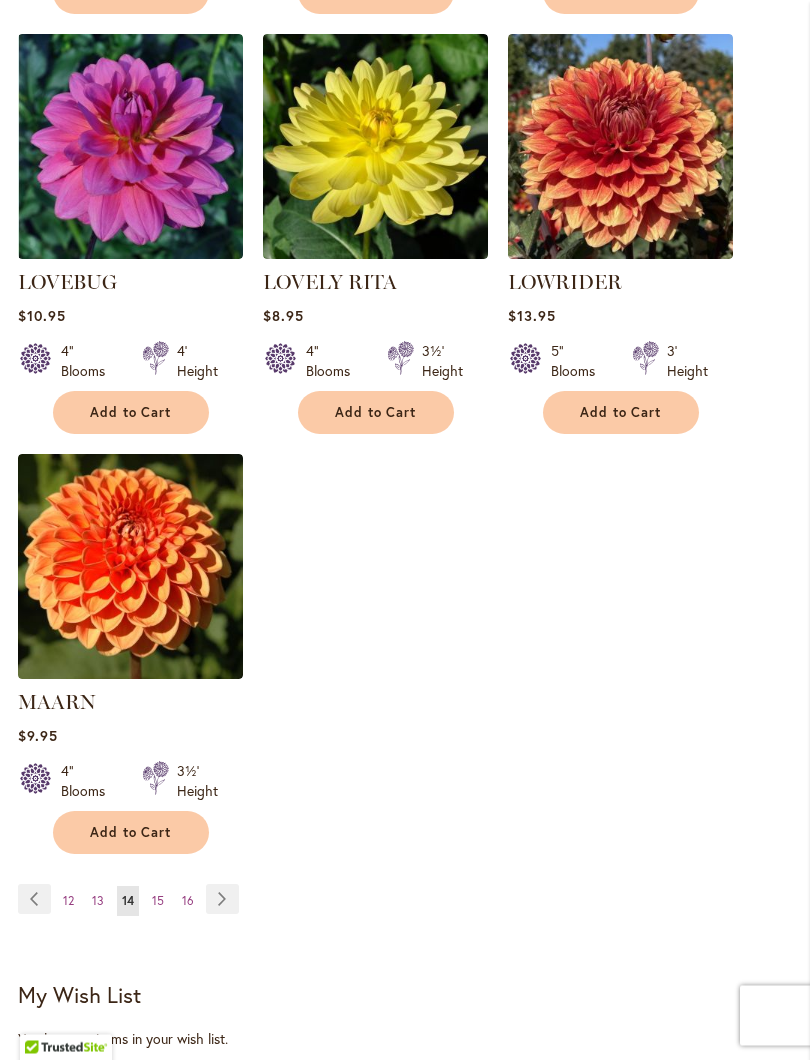 scroll, scrollTop: 2316, scrollLeft: 0, axis: vertical 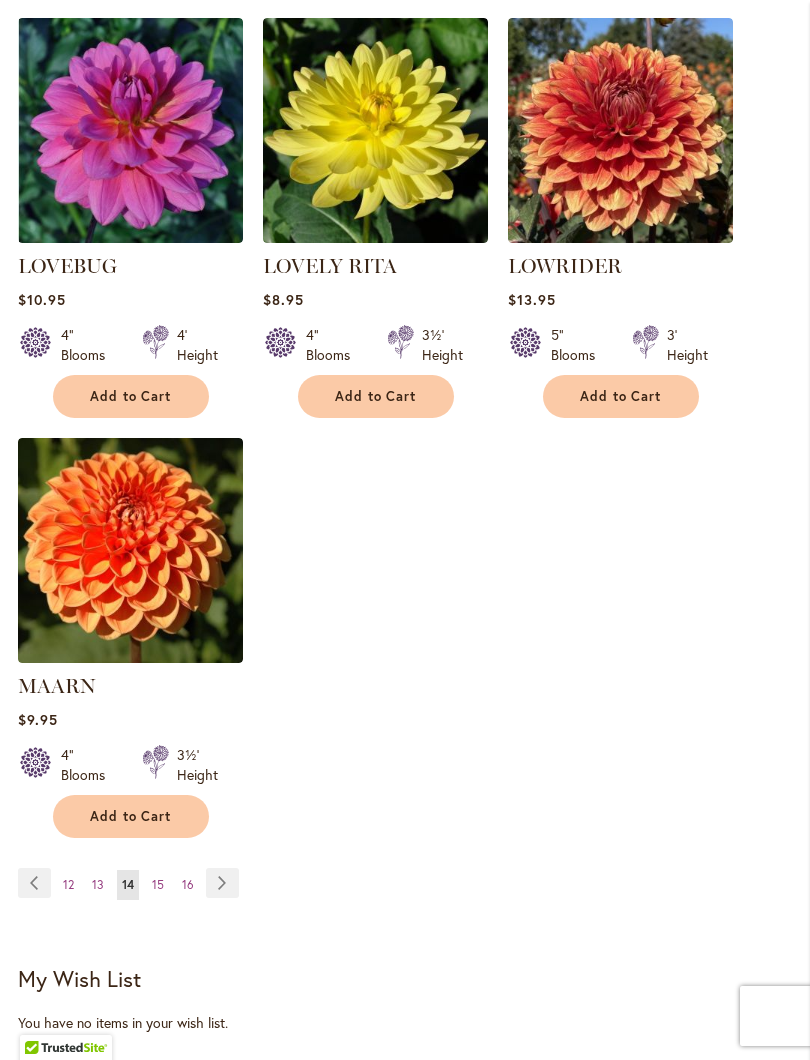 click on "15" at bounding box center (158, 884) 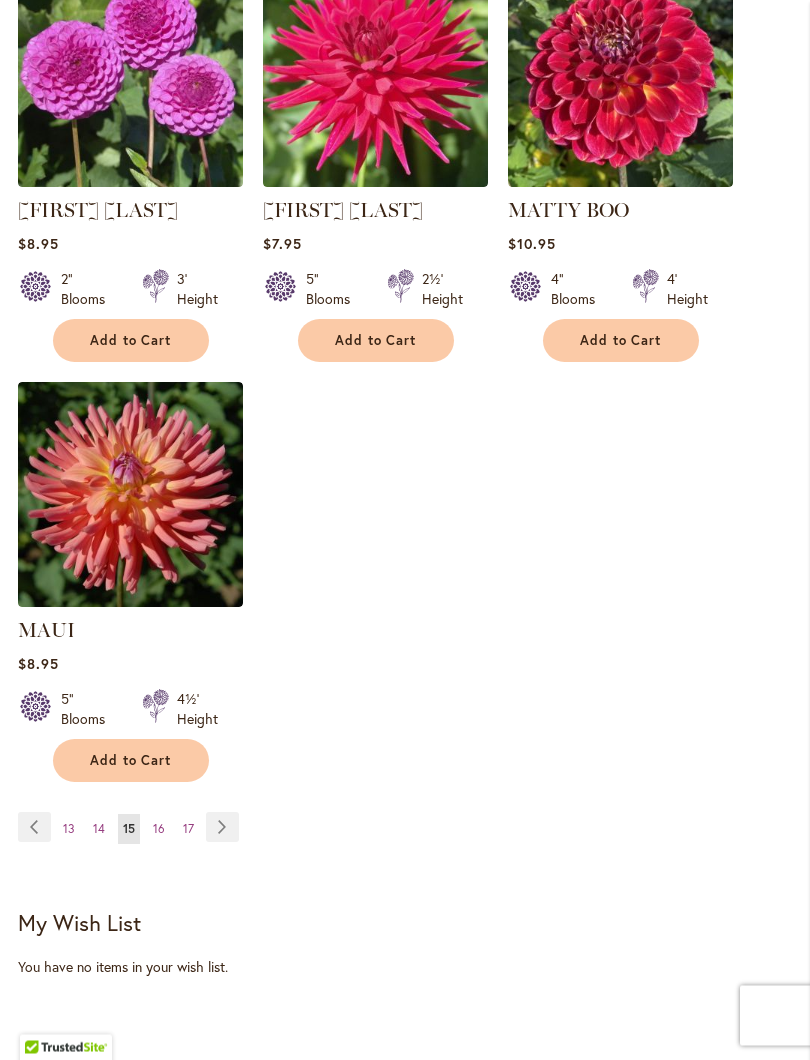 scroll, scrollTop: 2400, scrollLeft: 0, axis: vertical 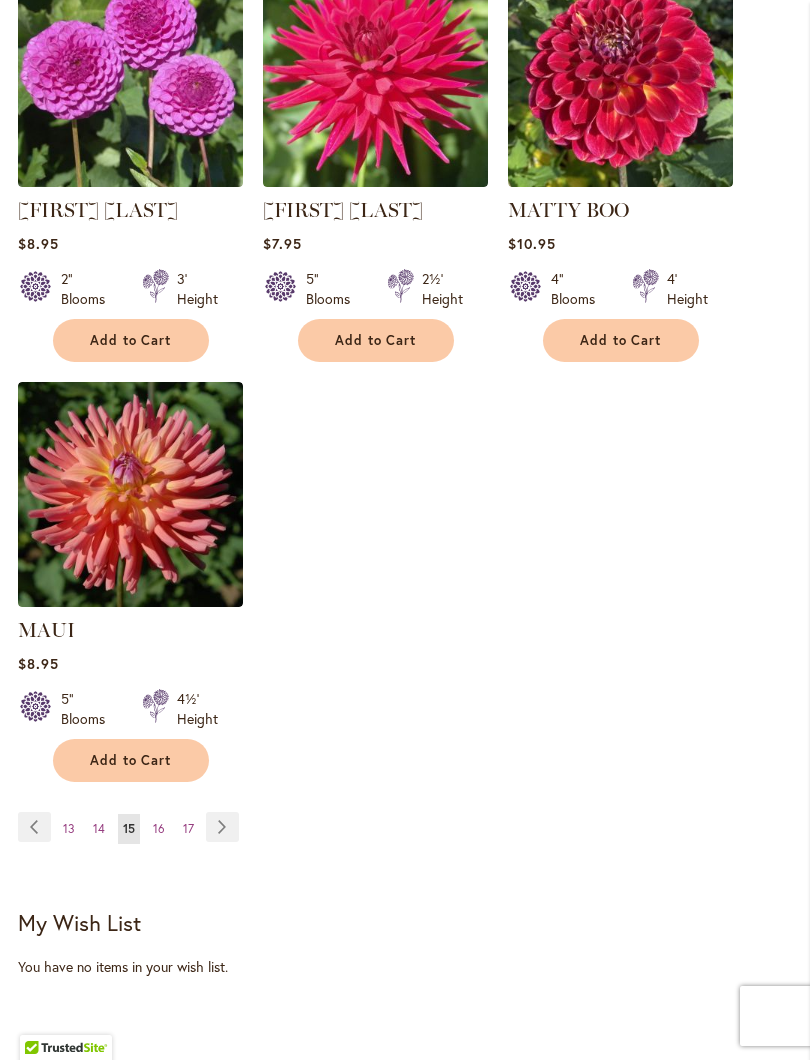 click on "16" at bounding box center [159, 828] 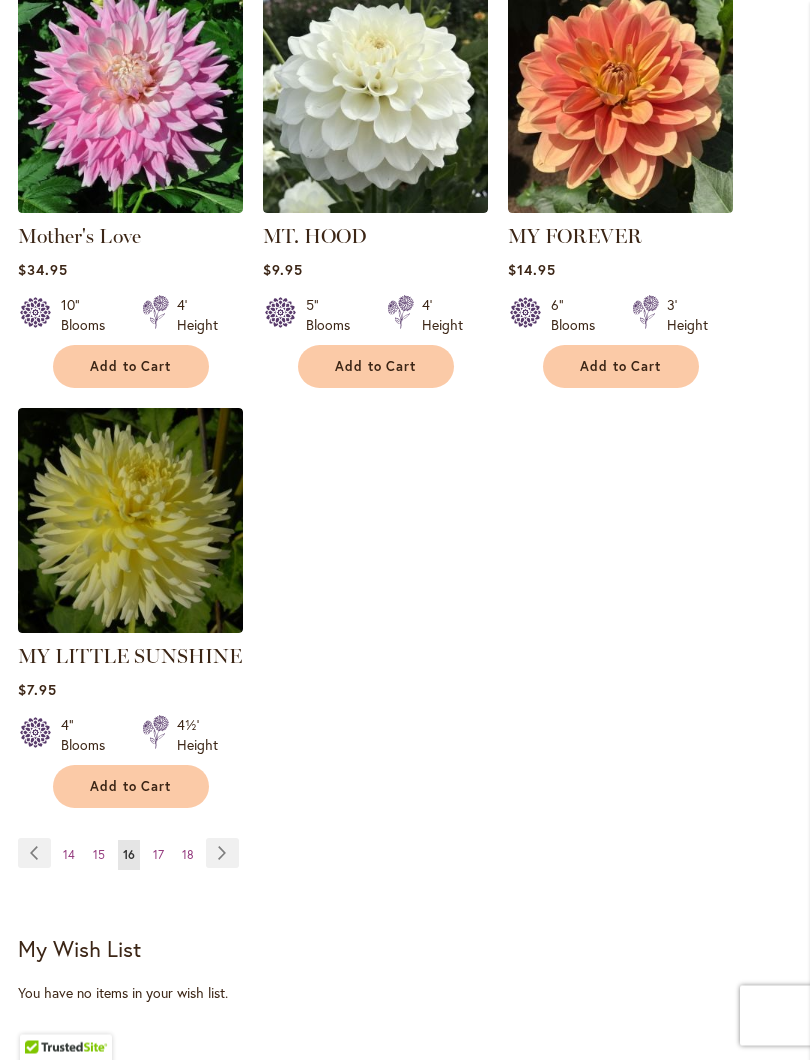 scroll, scrollTop: 2374, scrollLeft: 0, axis: vertical 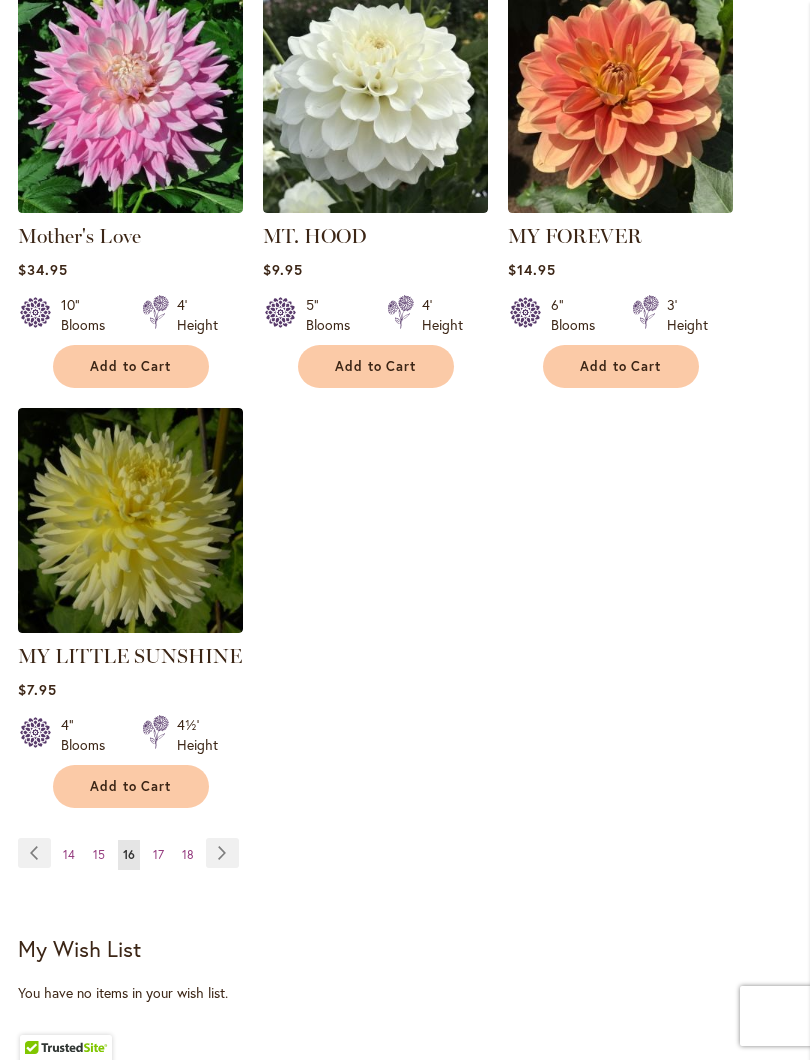click on "17" at bounding box center [158, 854] 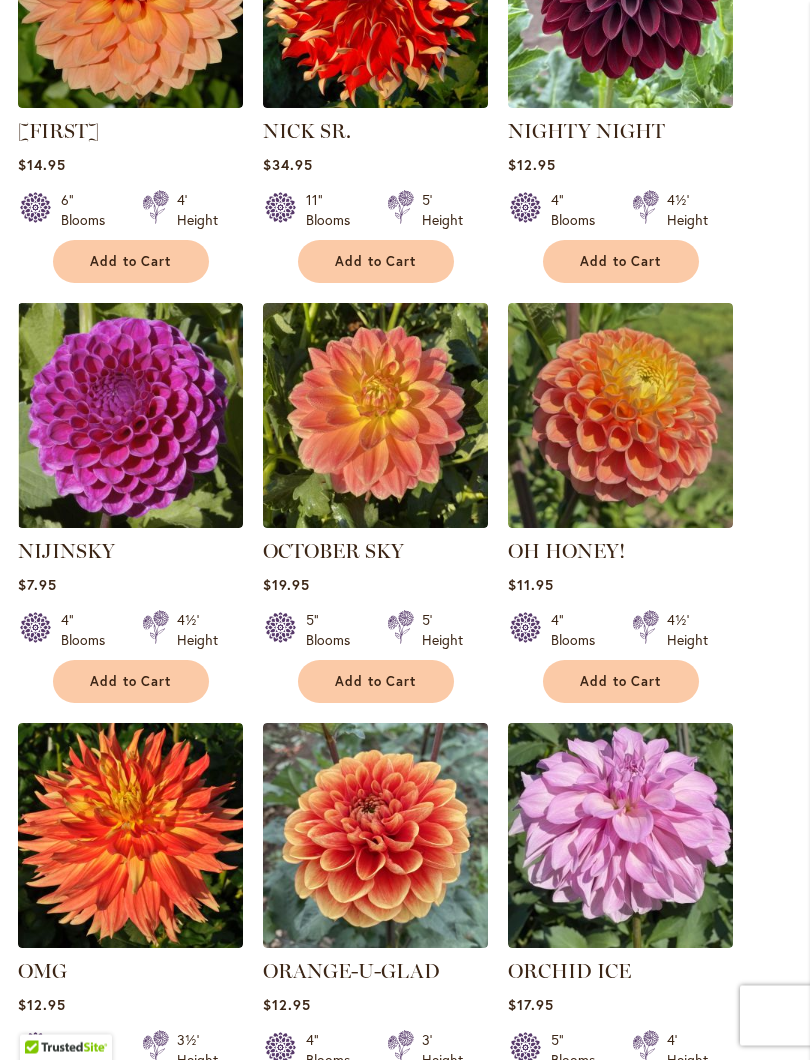 scroll, scrollTop: 1611, scrollLeft: 0, axis: vertical 